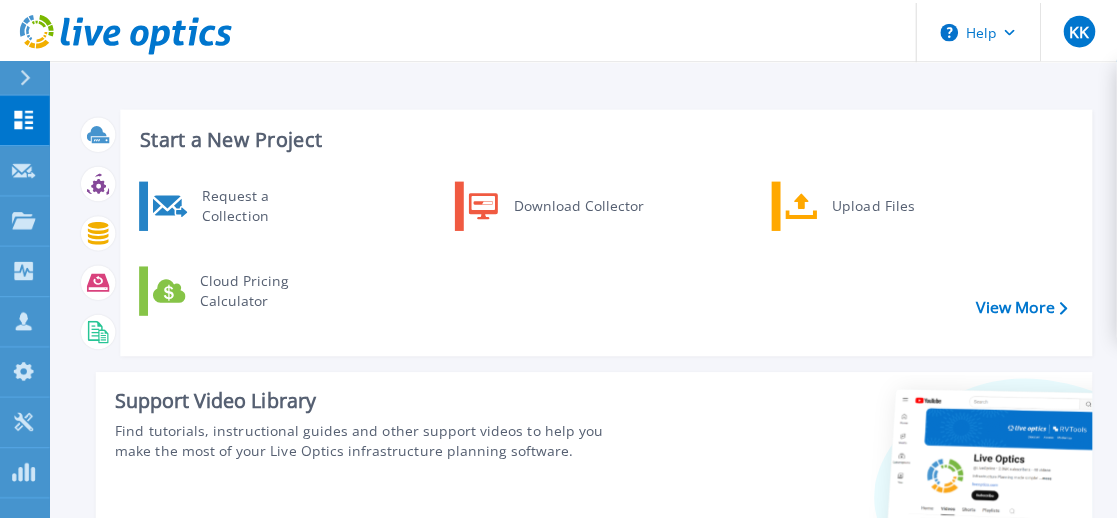 scroll, scrollTop: 0, scrollLeft: 0, axis: both 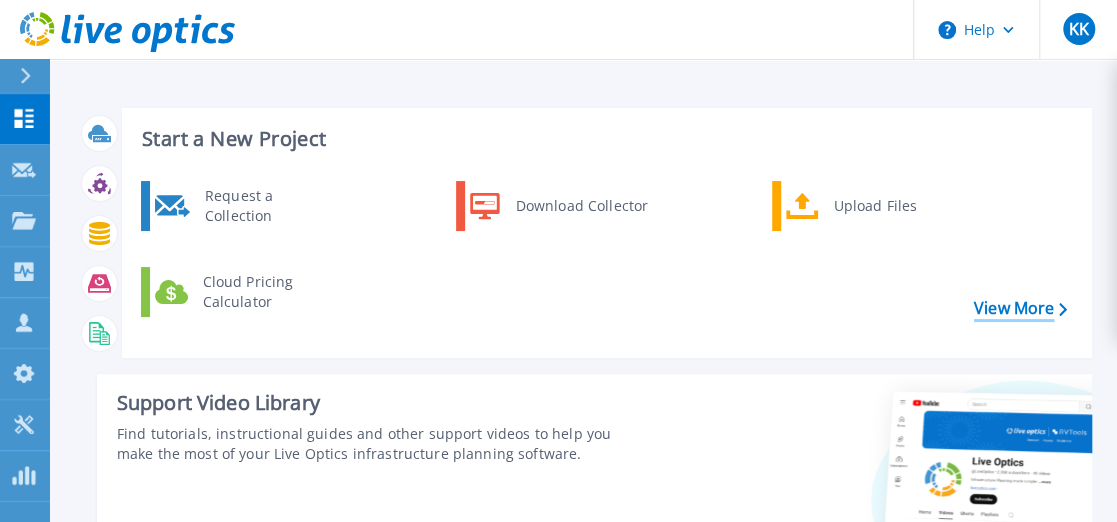 click on "View More" at bounding box center [1020, 308] 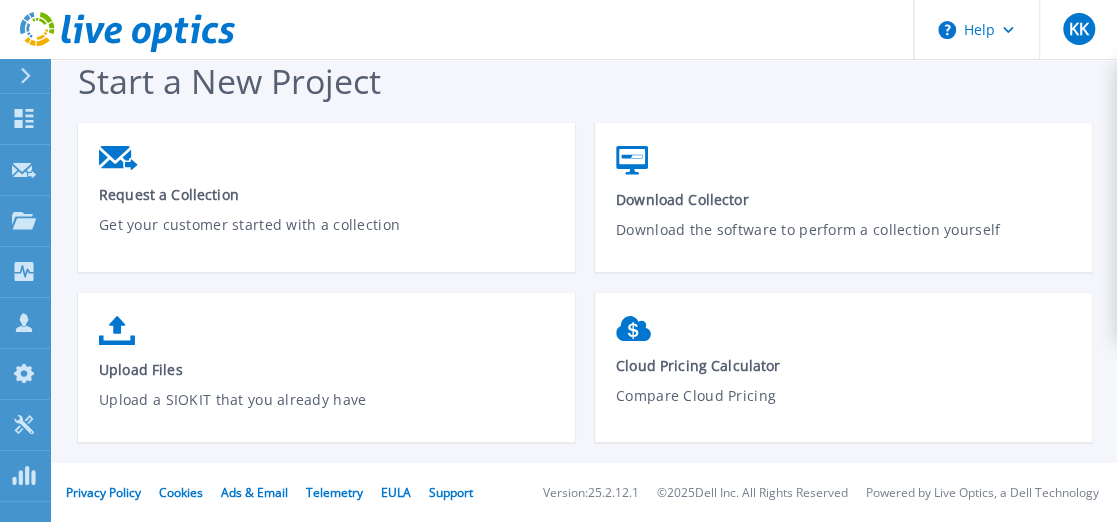 scroll, scrollTop: 0, scrollLeft: 0, axis: both 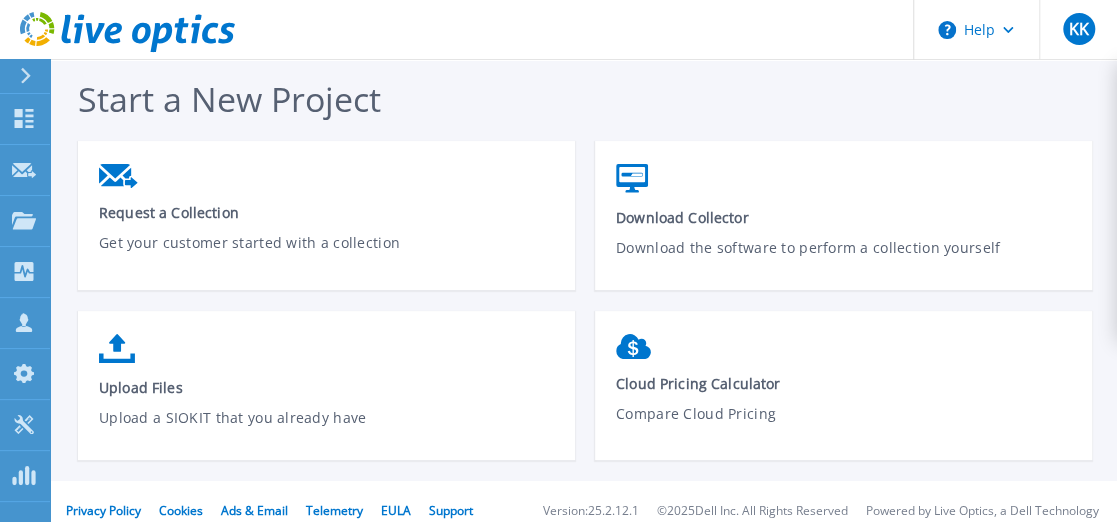 click 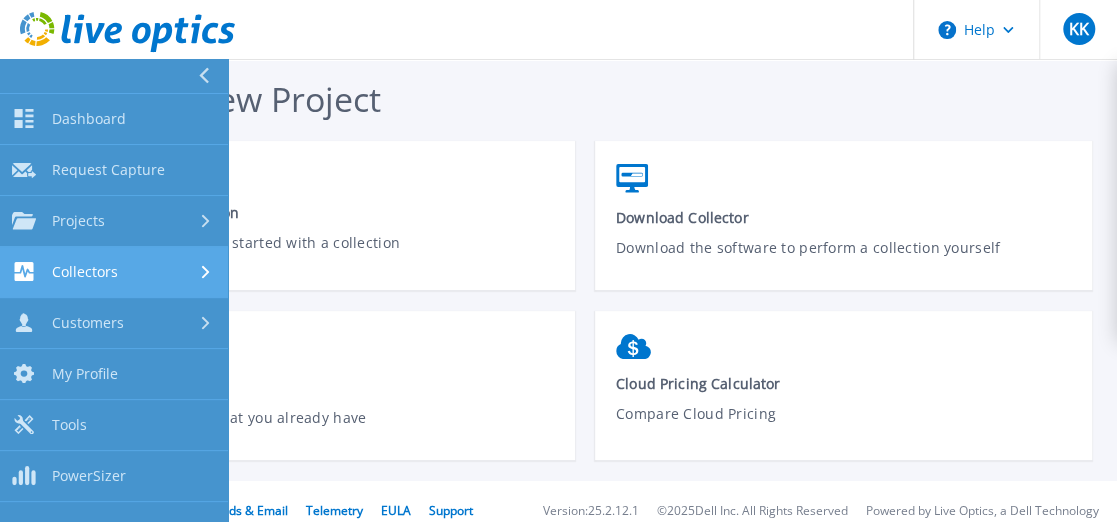 click on "Collectors" at bounding box center (85, 272) 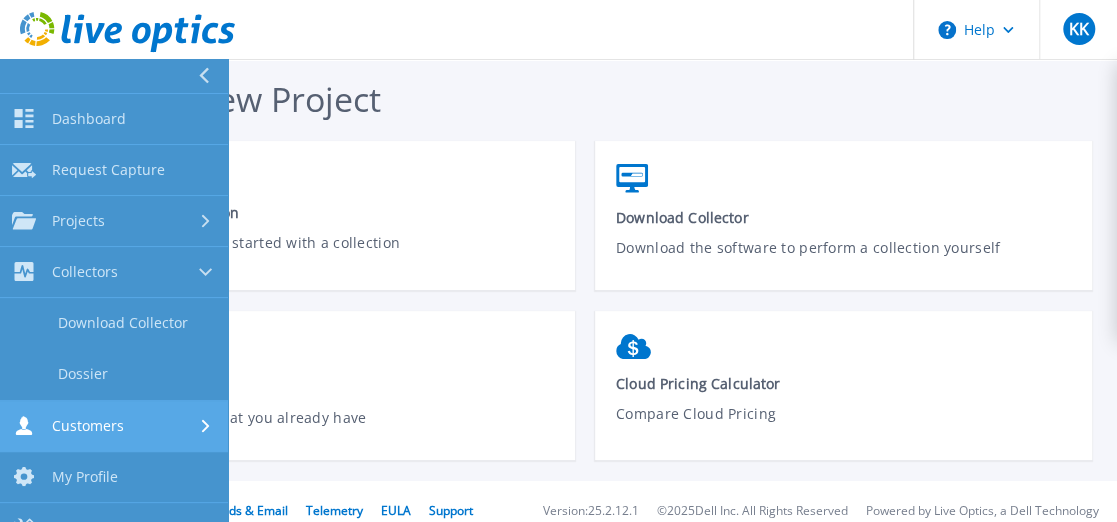 click on "Customers" at bounding box center (88, 426) 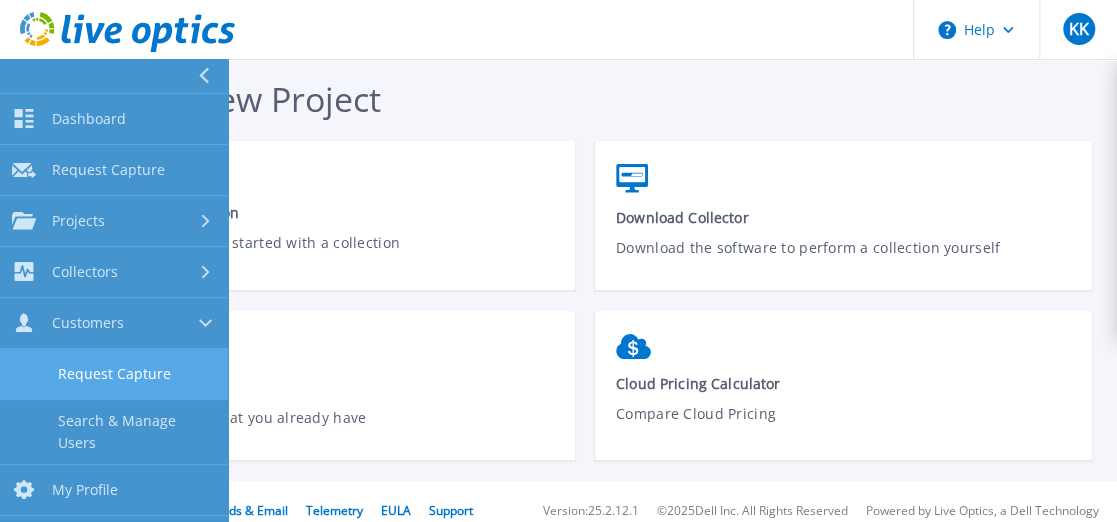 click on "Request Capture" at bounding box center [114, 374] 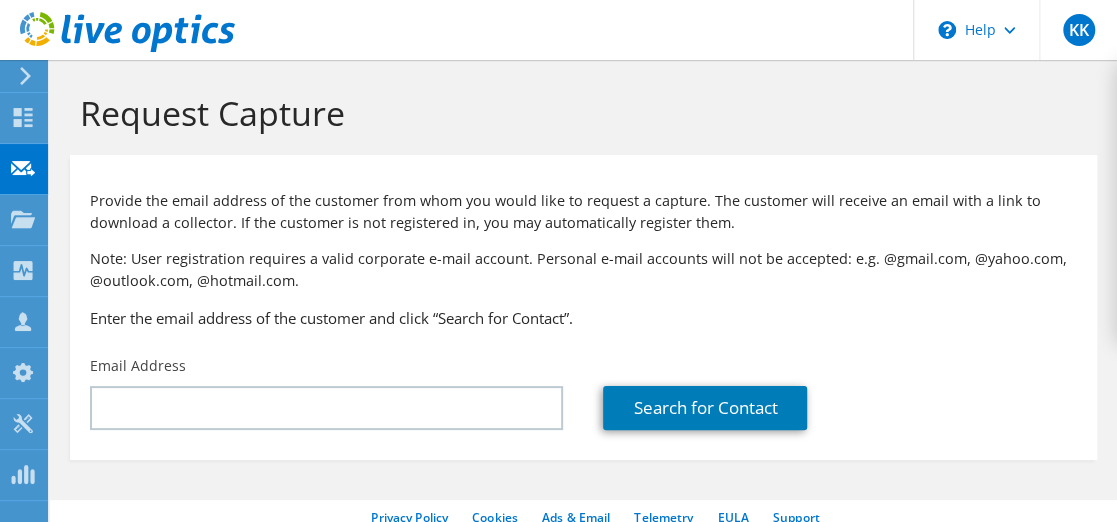 scroll, scrollTop: 0, scrollLeft: 0, axis: both 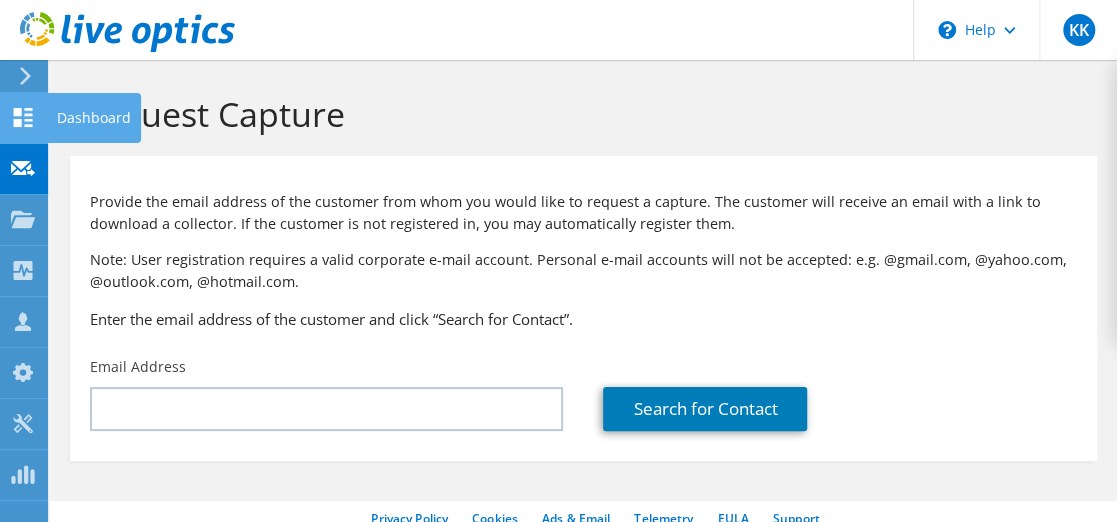 click 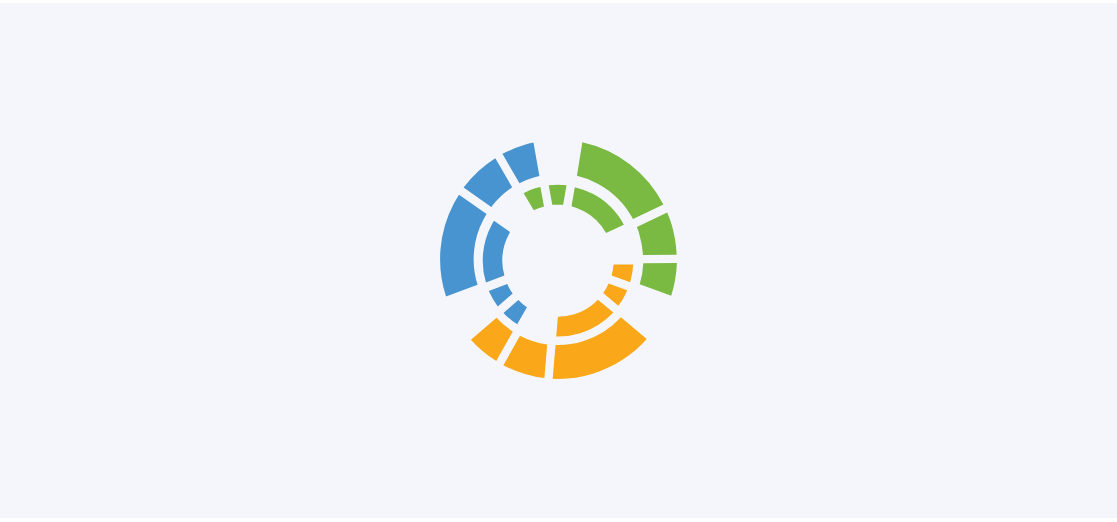 scroll, scrollTop: 0, scrollLeft: 0, axis: both 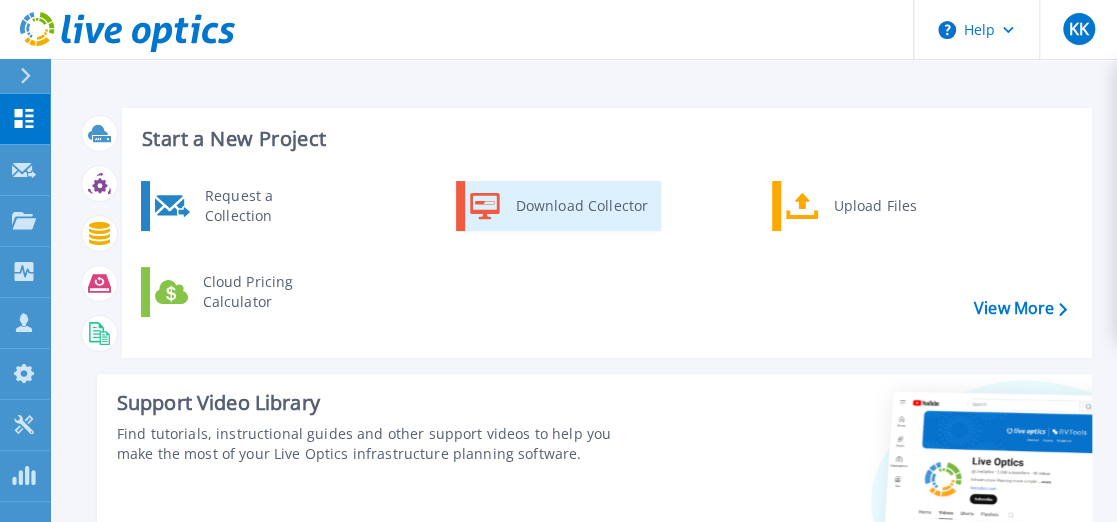 click on "Download Collector" at bounding box center (581, 206) 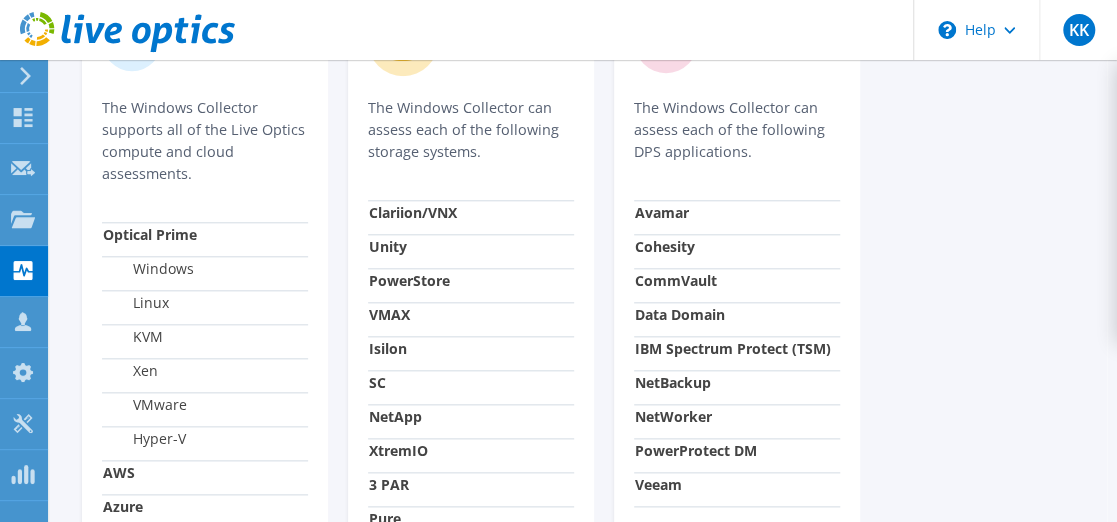 scroll, scrollTop: 700, scrollLeft: 0, axis: vertical 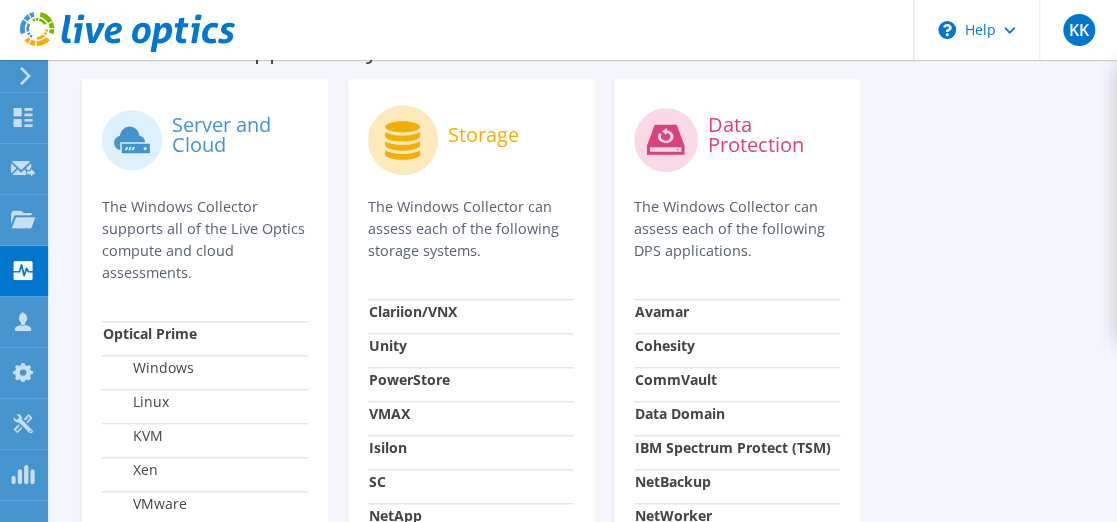 click on "Avamar" at bounding box center [662, 311] 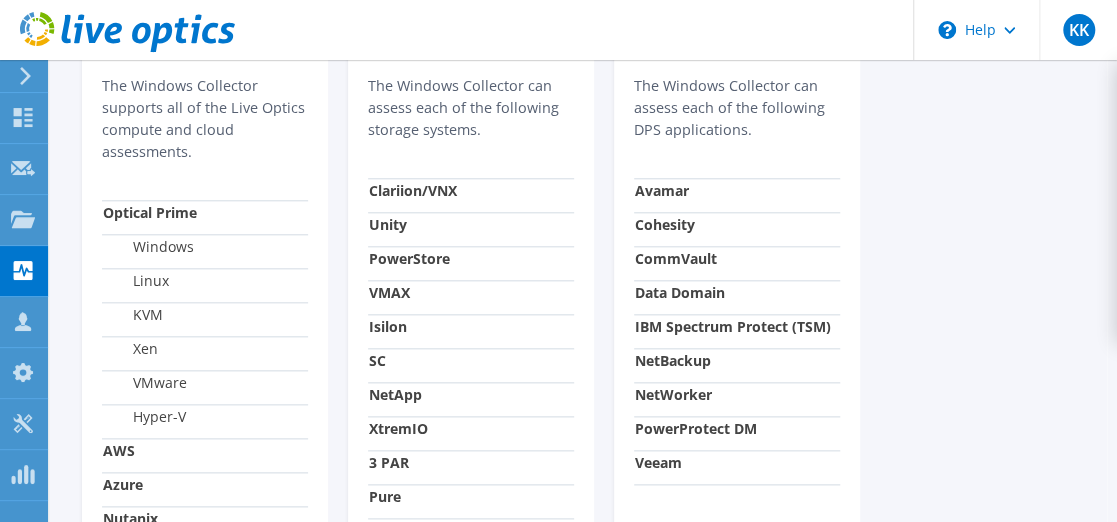scroll, scrollTop: 899, scrollLeft: 0, axis: vertical 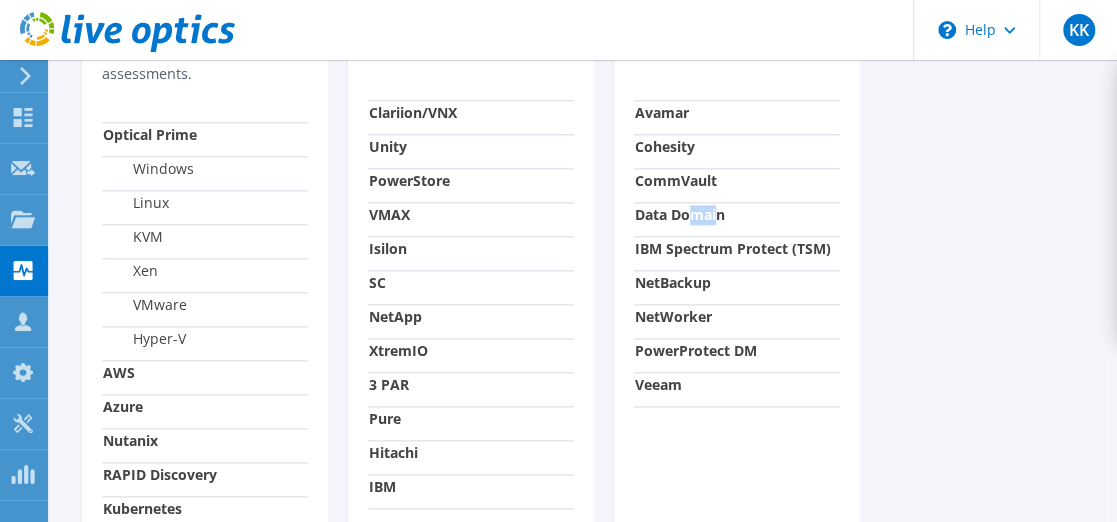 drag, startPoint x: 717, startPoint y: 217, endPoint x: 690, endPoint y: 220, distance: 27.166155 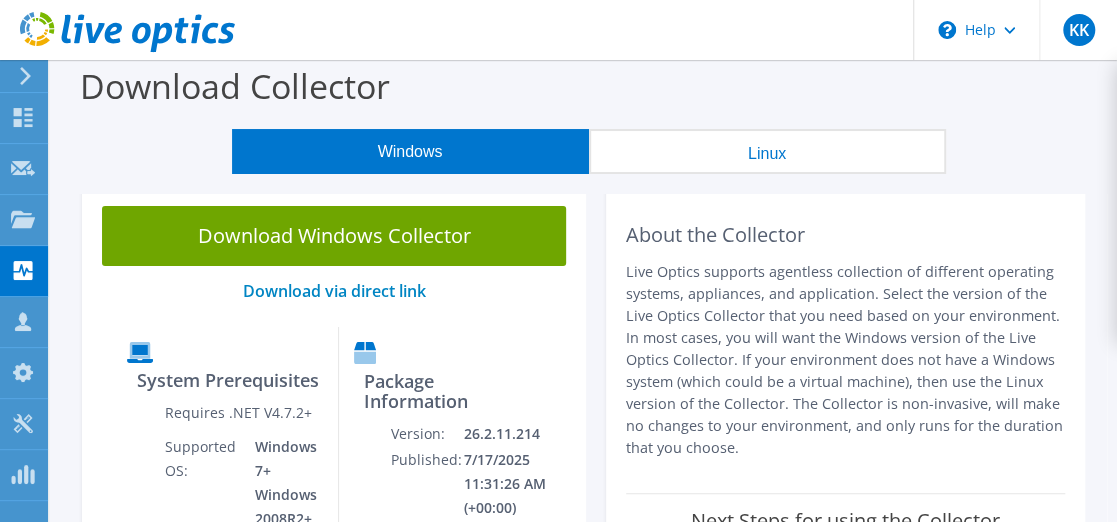 scroll, scrollTop: 0, scrollLeft: 0, axis: both 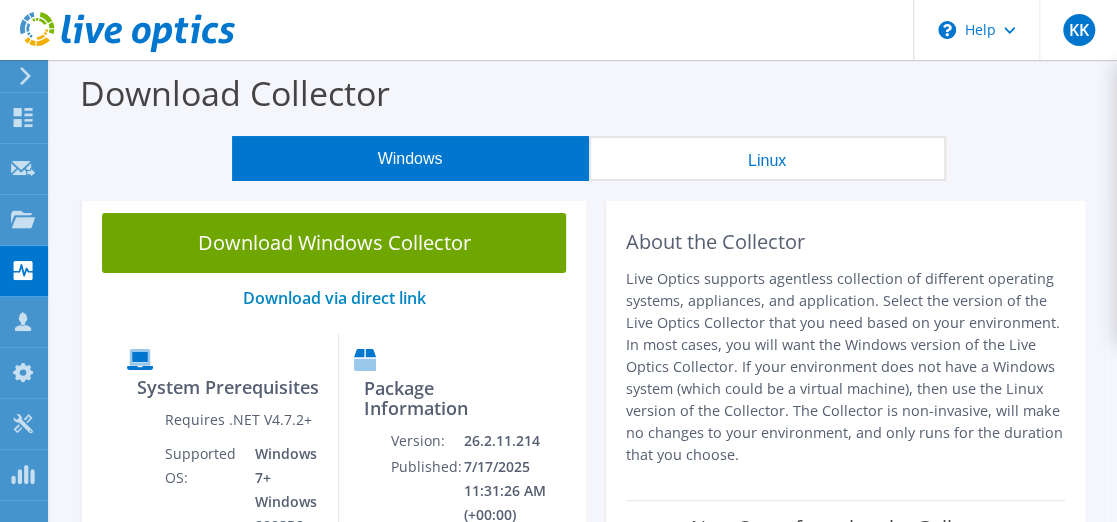 drag, startPoint x: 411, startPoint y: 256, endPoint x: 427, endPoint y: 256, distance: 16 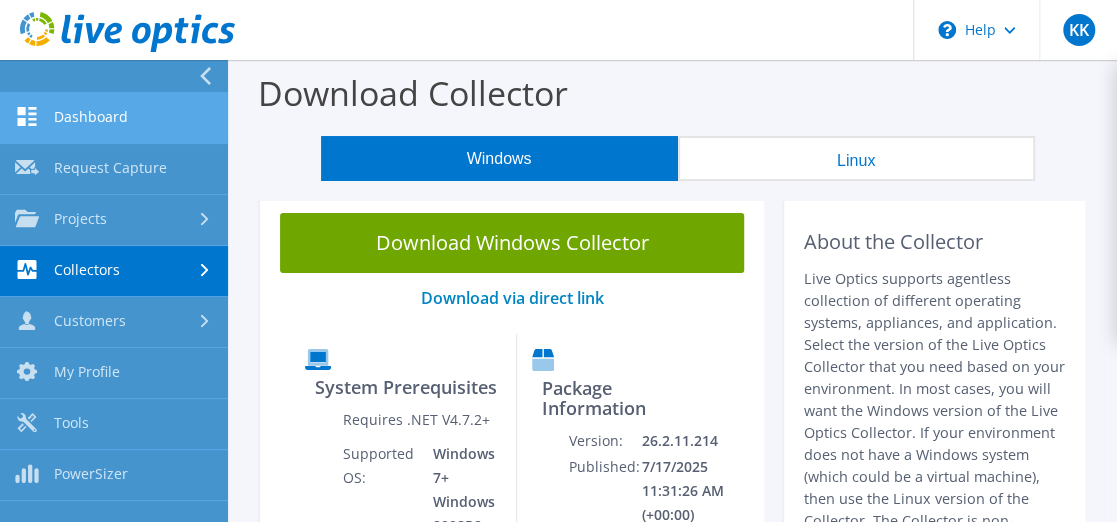 click on "Dashboard" at bounding box center (114, 118) 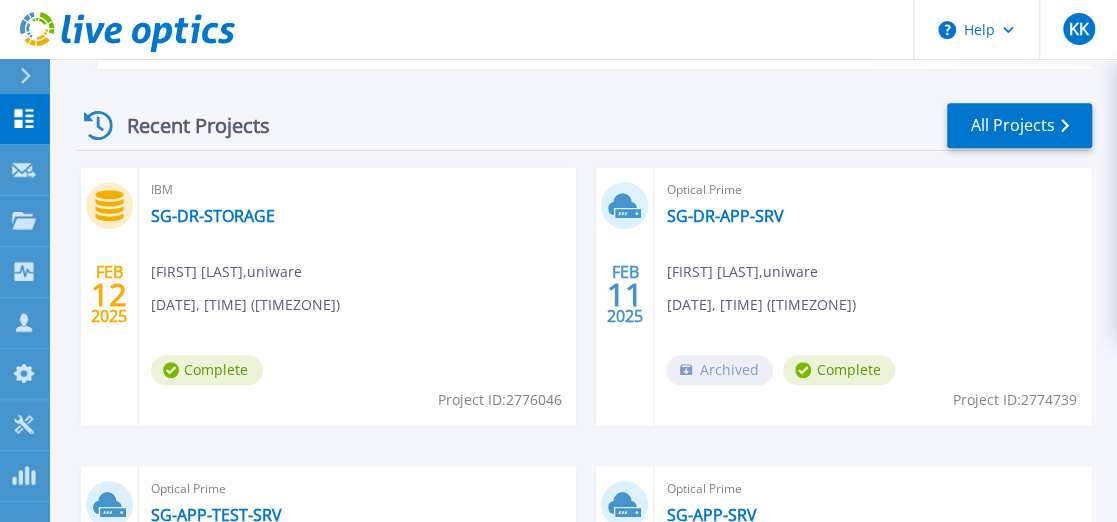 scroll, scrollTop: 499, scrollLeft: 0, axis: vertical 